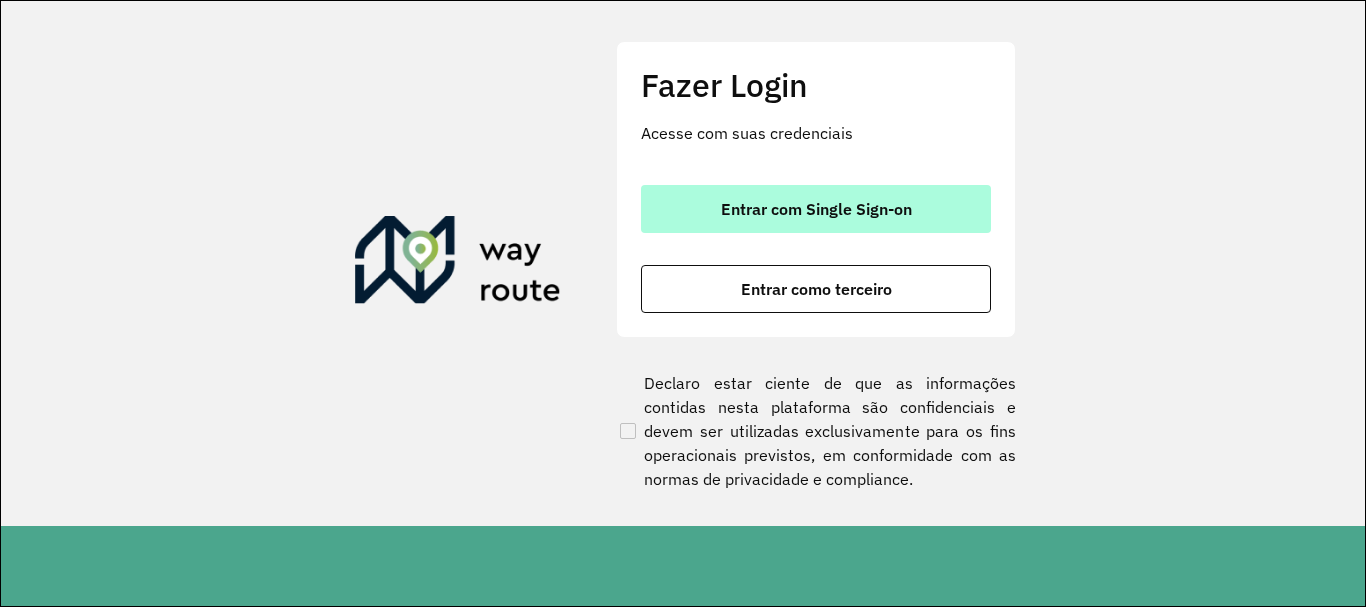 scroll, scrollTop: 0, scrollLeft: 0, axis: both 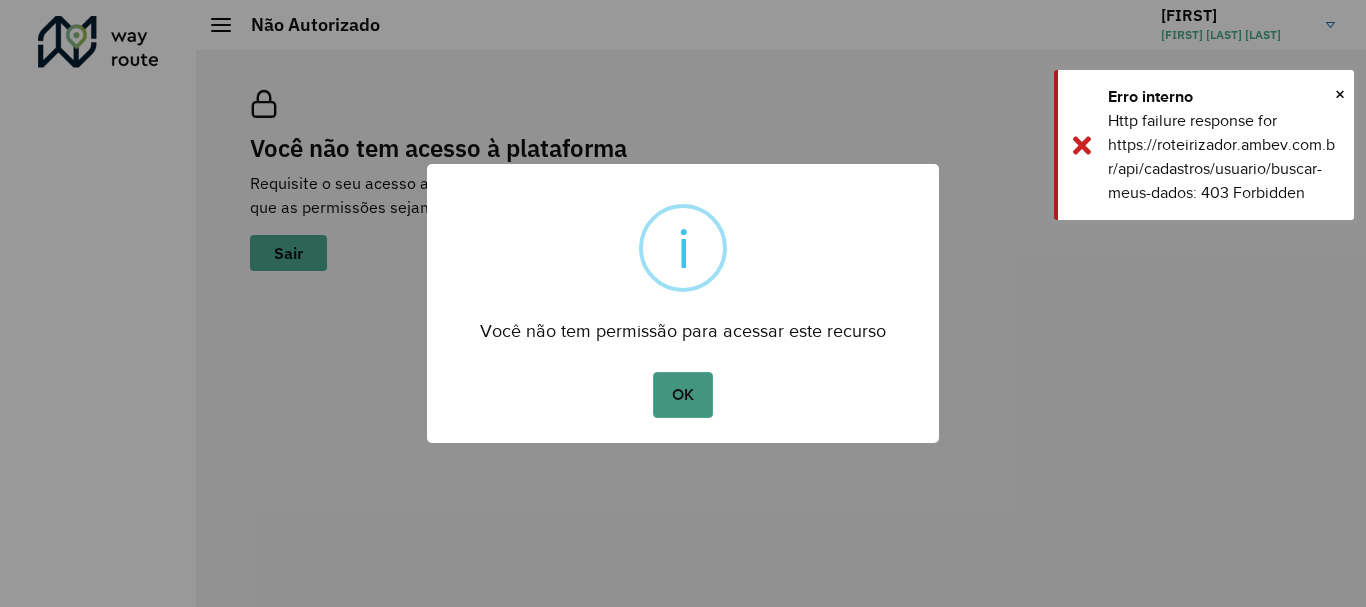 click on "OK" at bounding box center [682, 395] 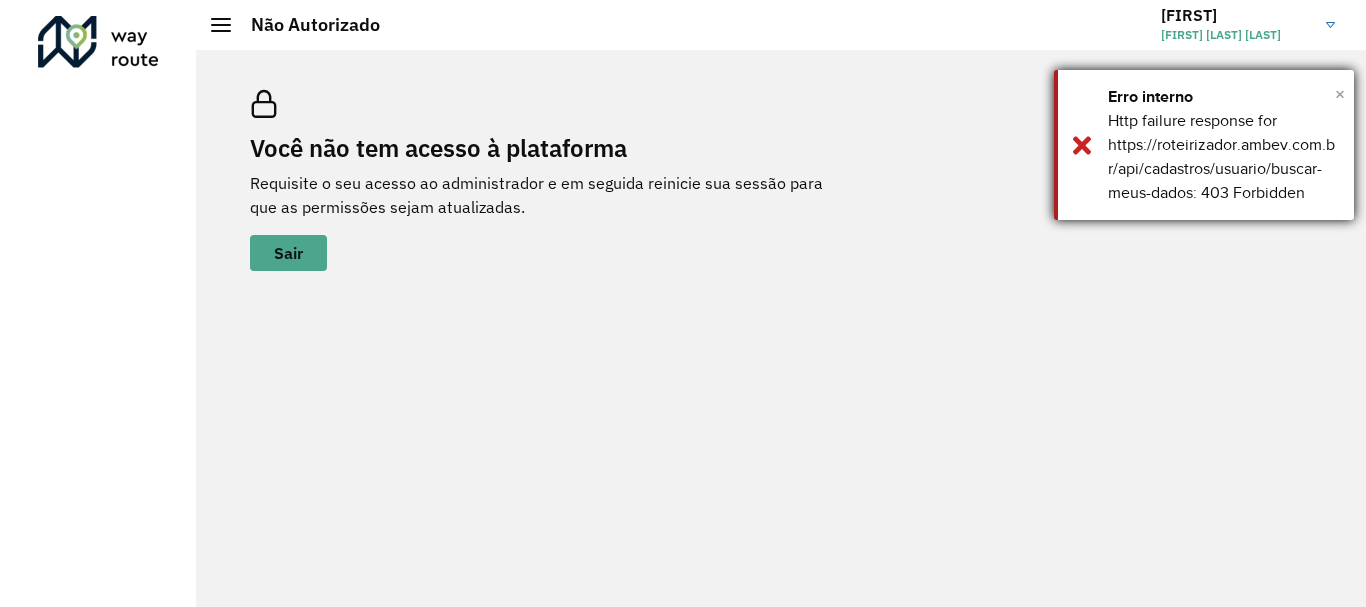 click on "×" at bounding box center [1340, 94] 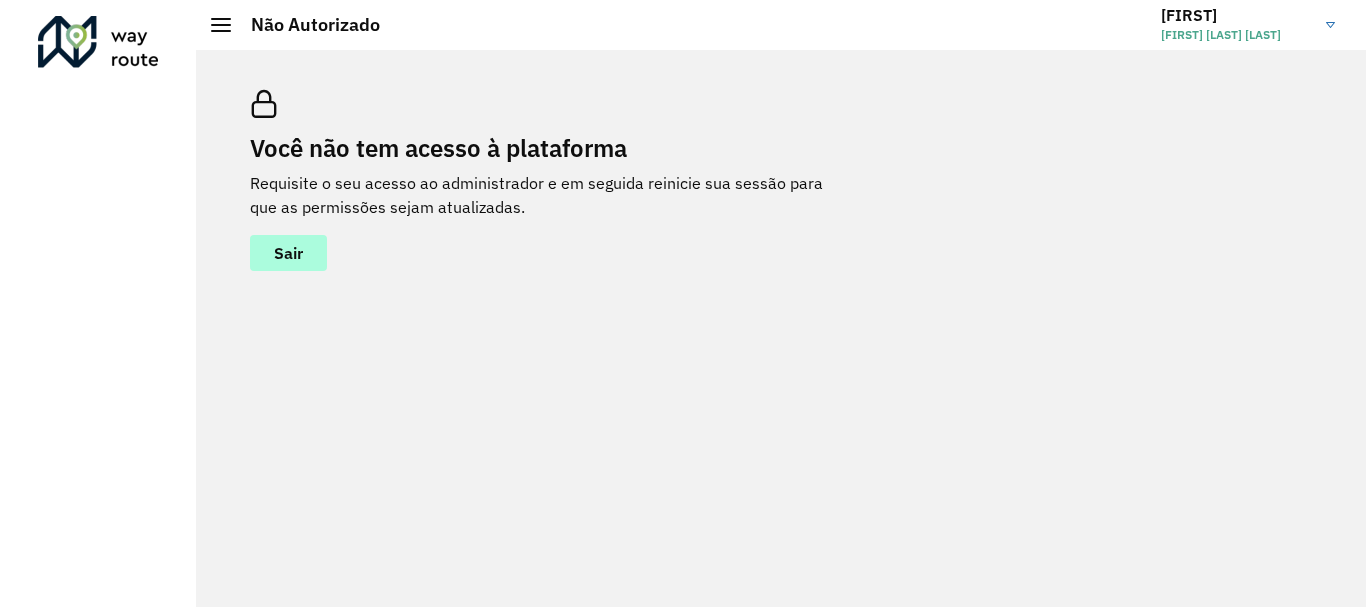 click on "Sair" at bounding box center [288, 253] 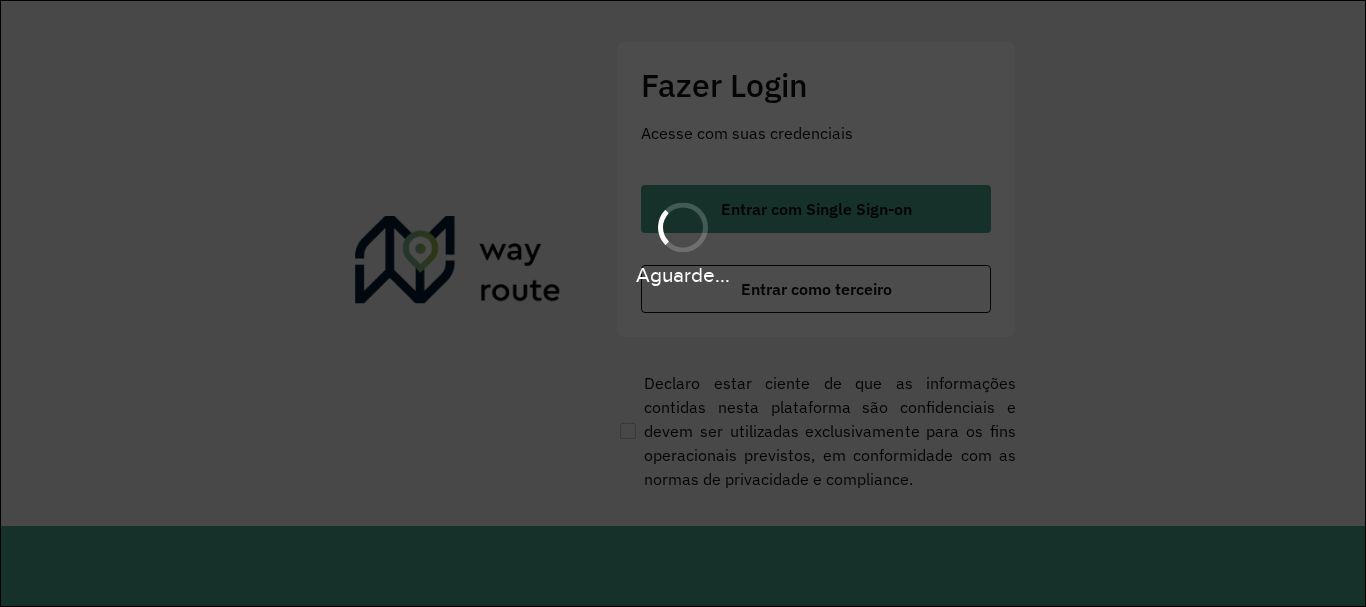 scroll, scrollTop: 0, scrollLeft: 0, axis: both 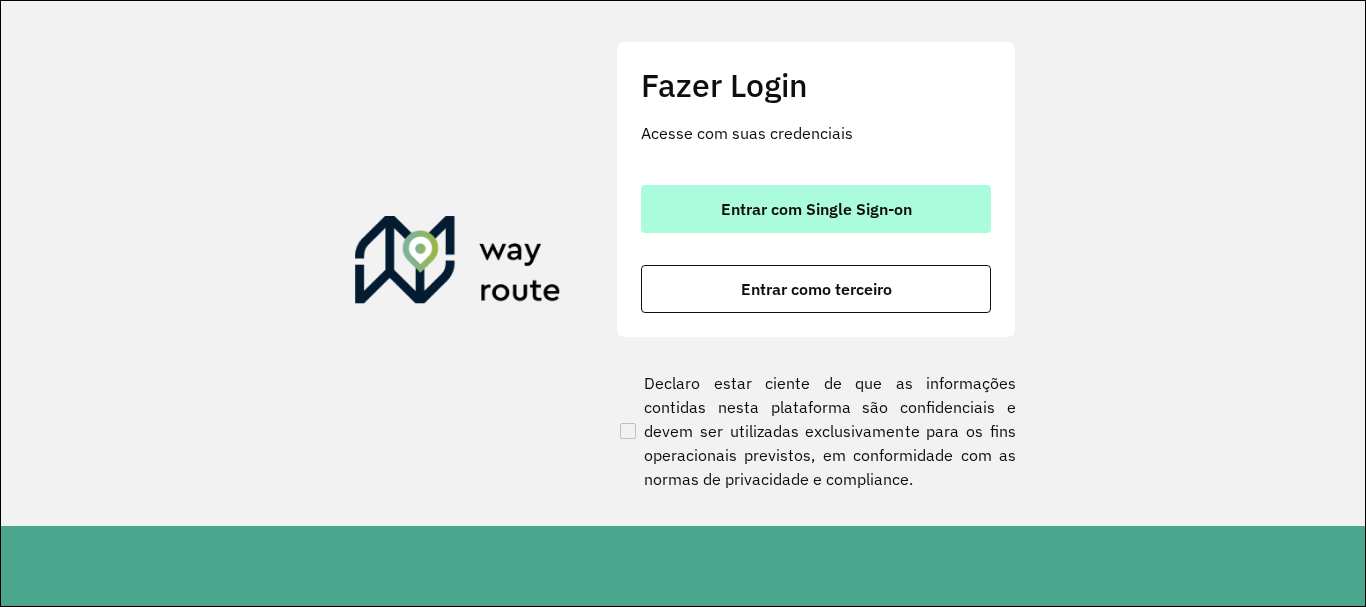 click on "Entrar com Single Sign-on" at bounding box center [816, 209] 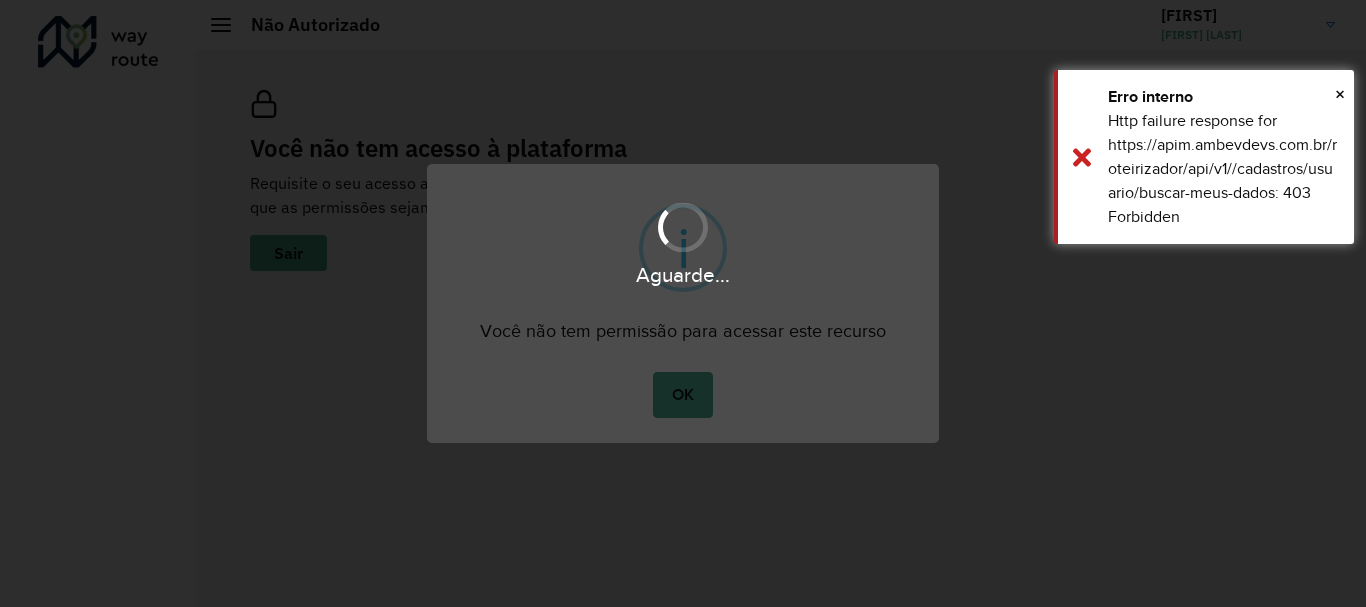 scroll, scrollTop: 0, scrollLeft: 0, axis: both 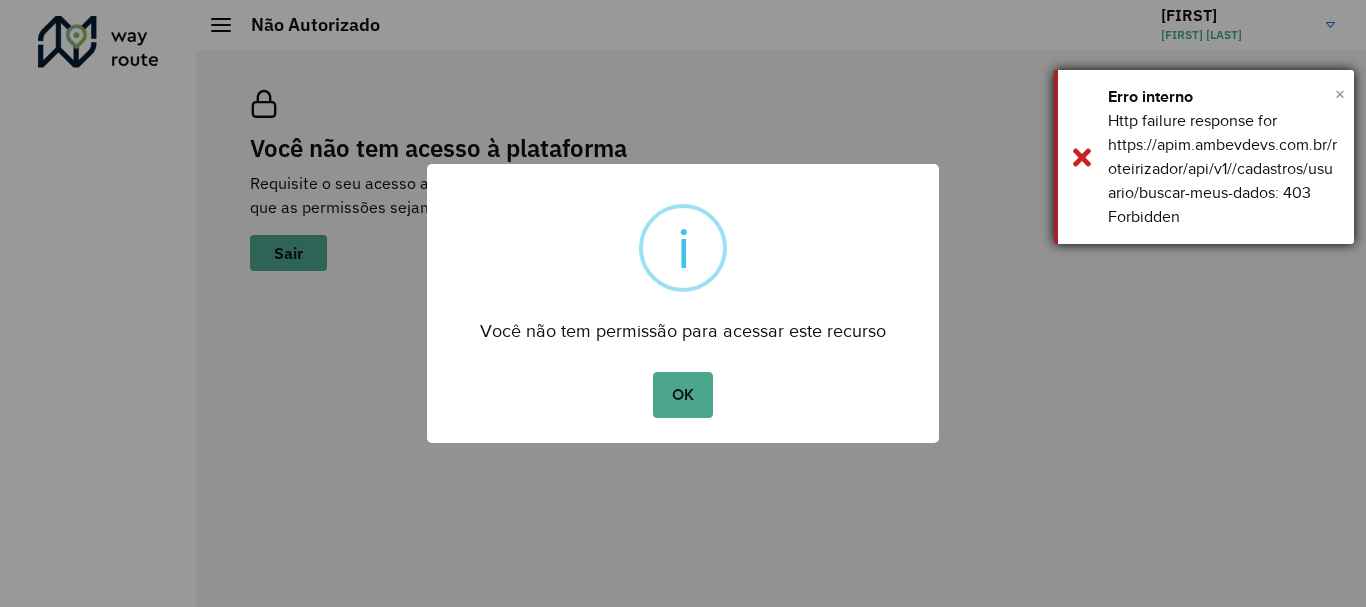click on "×" at bounding box center (1340, 94) 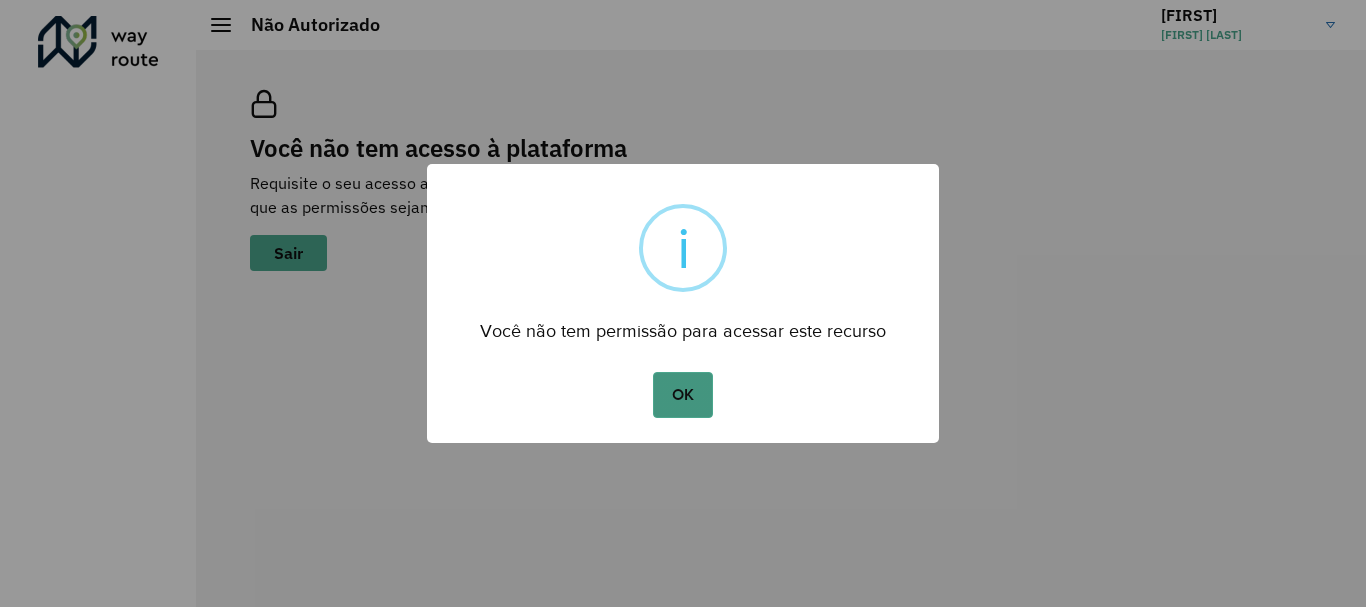 click on "OK" at bounding box center [682, 395] 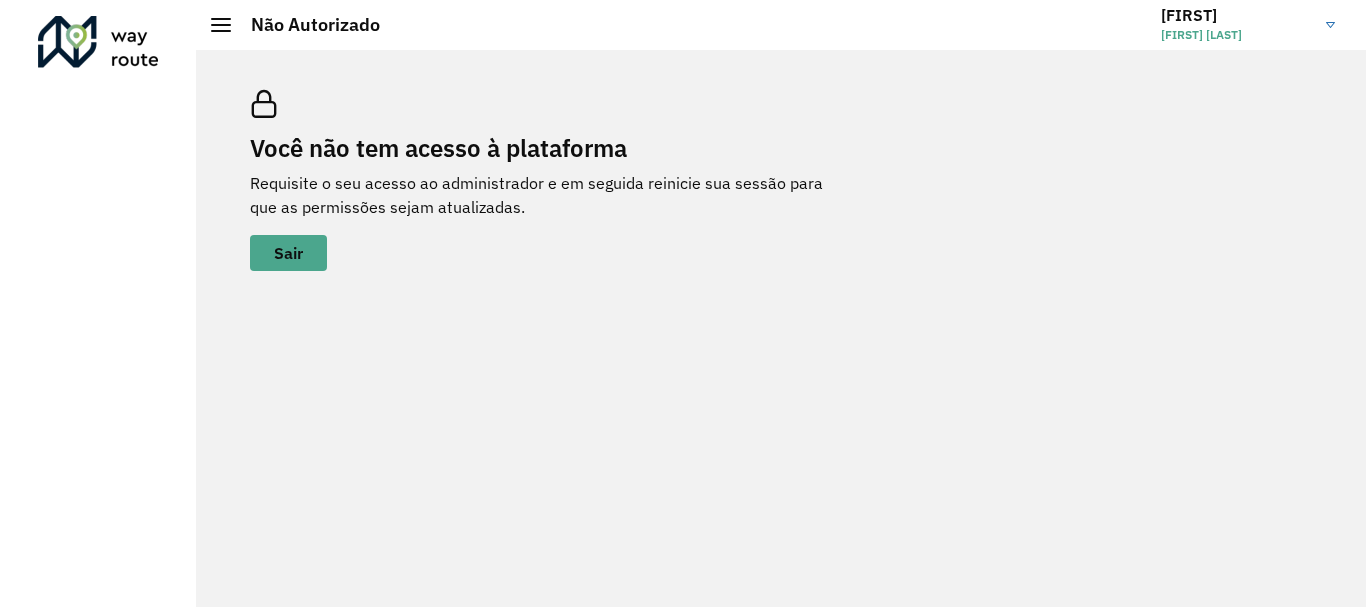 click on "Não Autorizado Roberta Roberta Alves Avelar" 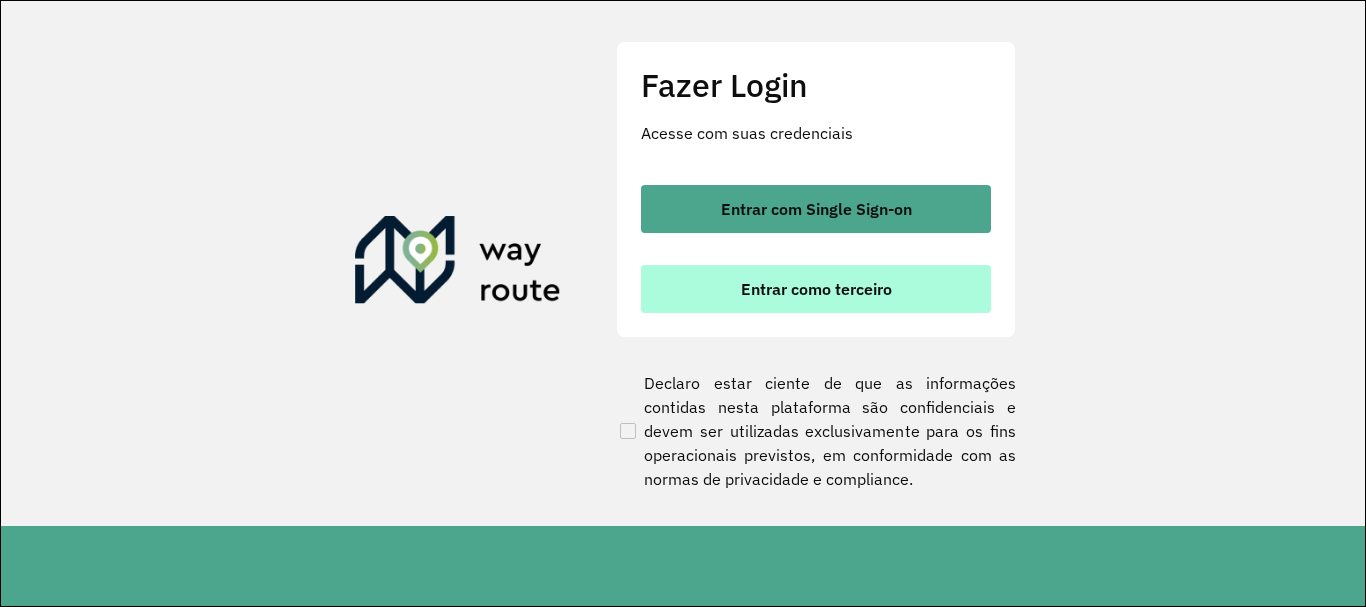 click on "Entrar como terceiro" at bounding box center [816, 289] 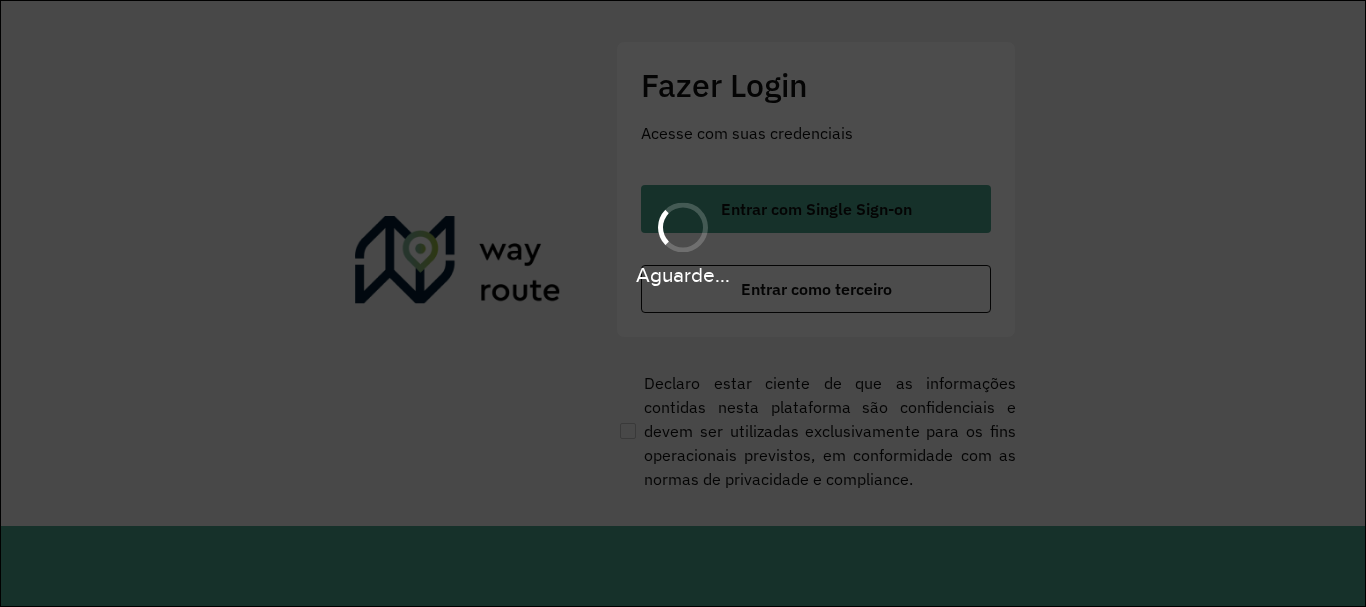 scroll, scrollTop: 0, scrollLeft: 0, axis: both 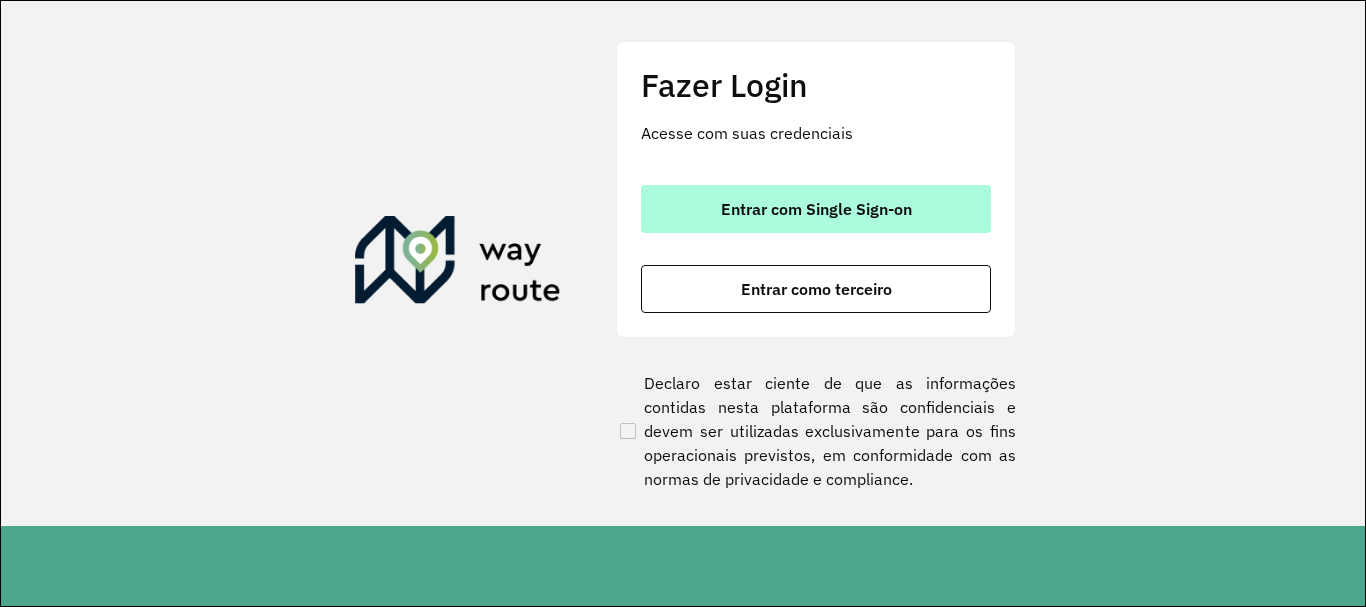 click on "Entrar com Single Sign-on" at bounding box center [816, 209] 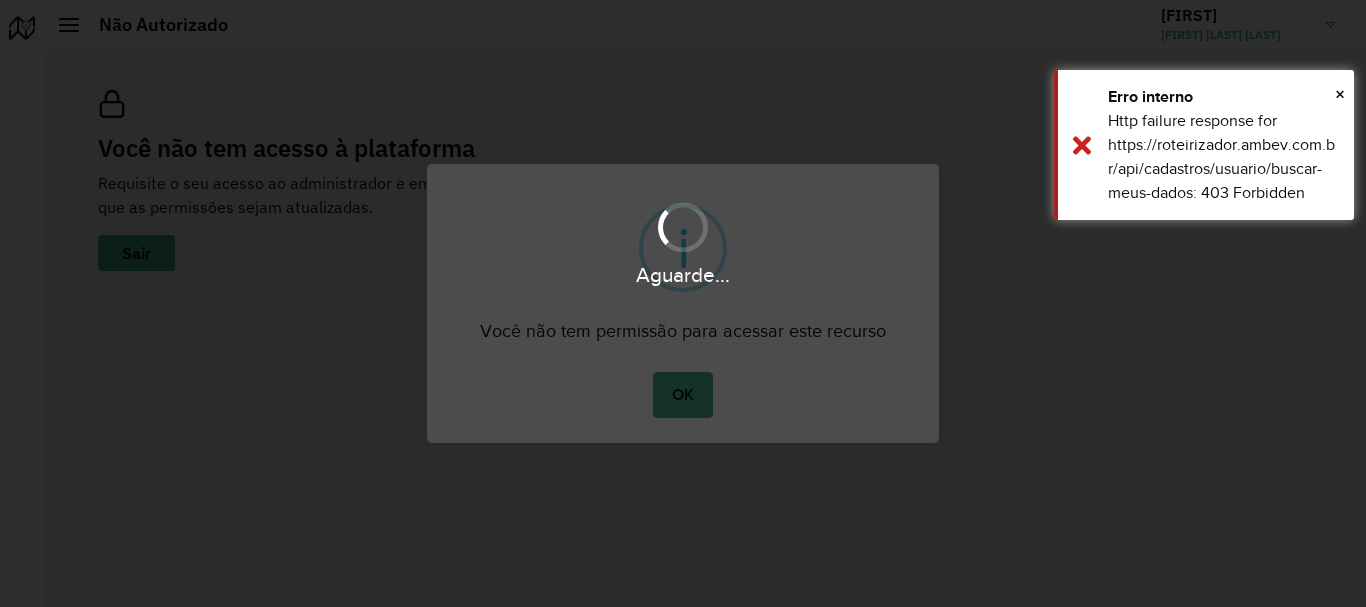 scroll, scrollTop: 0, scrollLeft: 0, axis: both 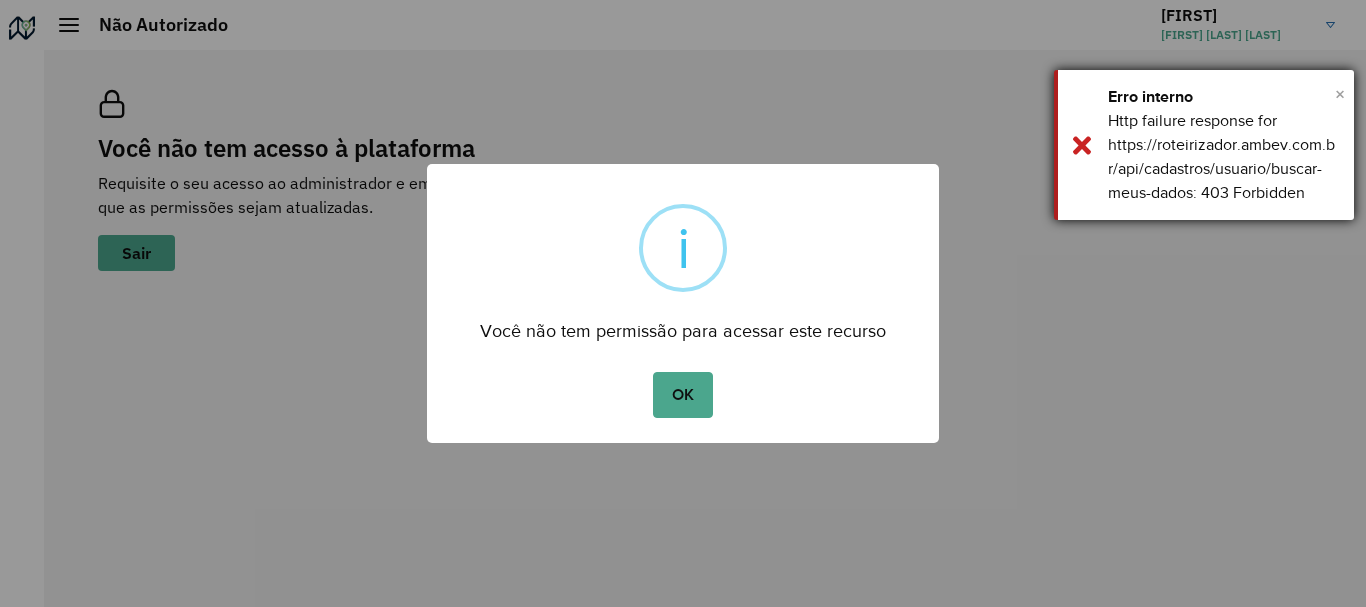 click on "×" at bounding box center (1340, 94) 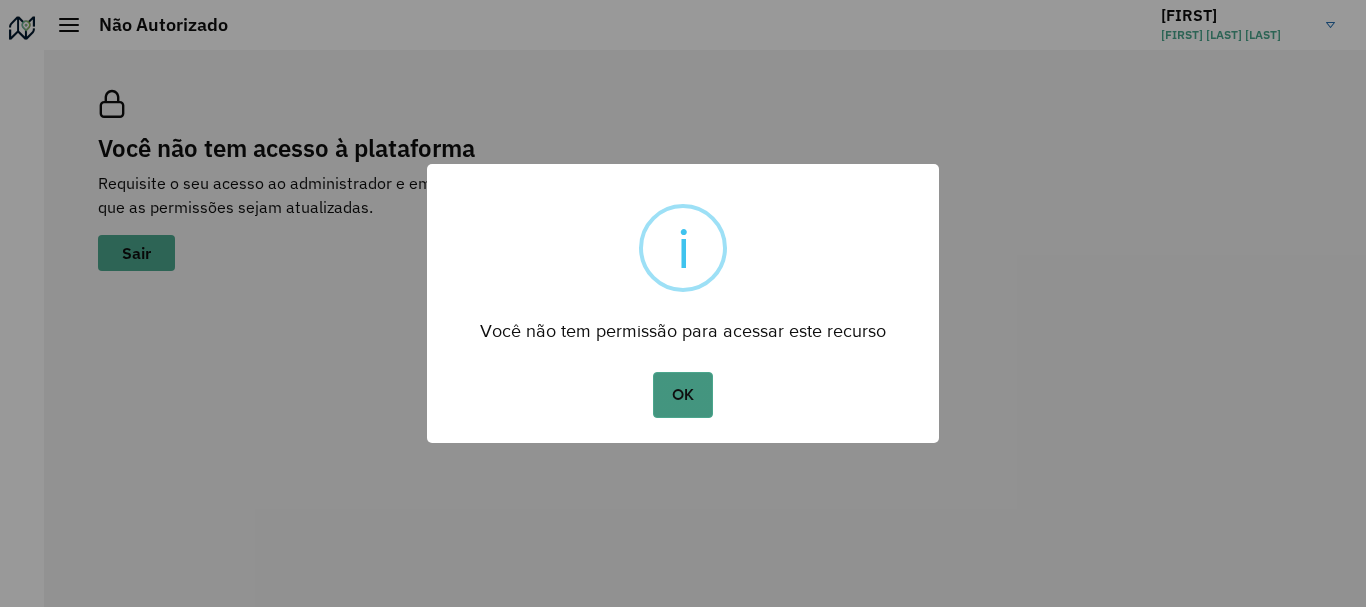 click on "OK" at bounding box center (682, 395) 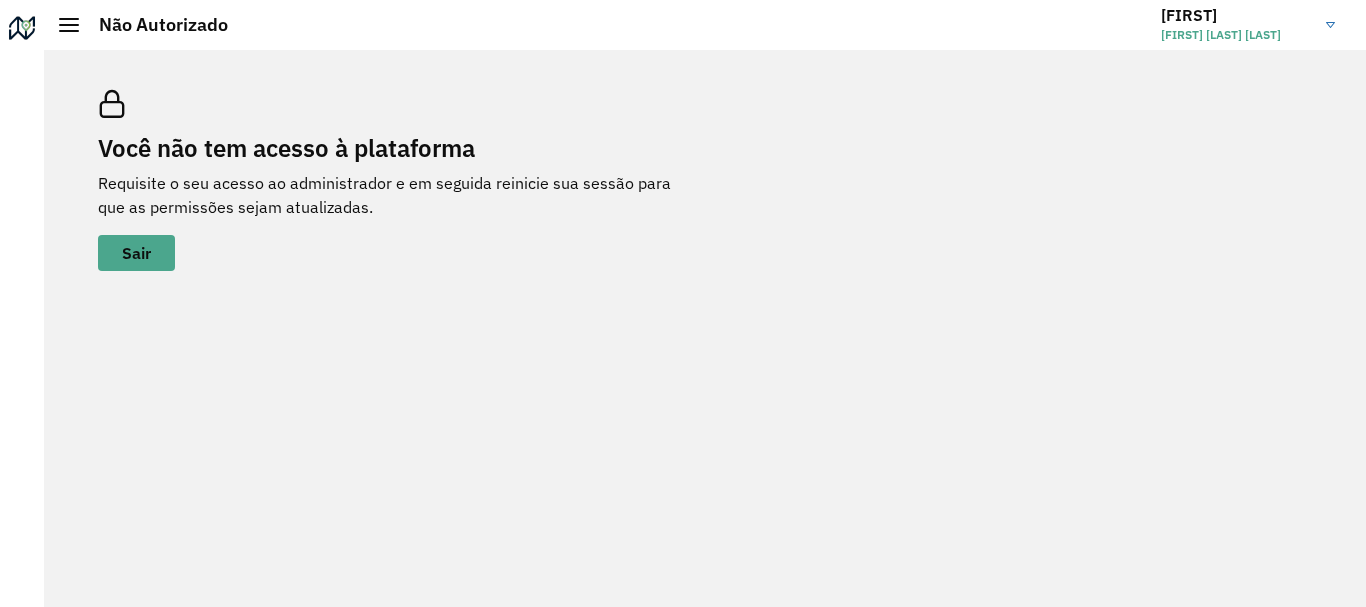 click 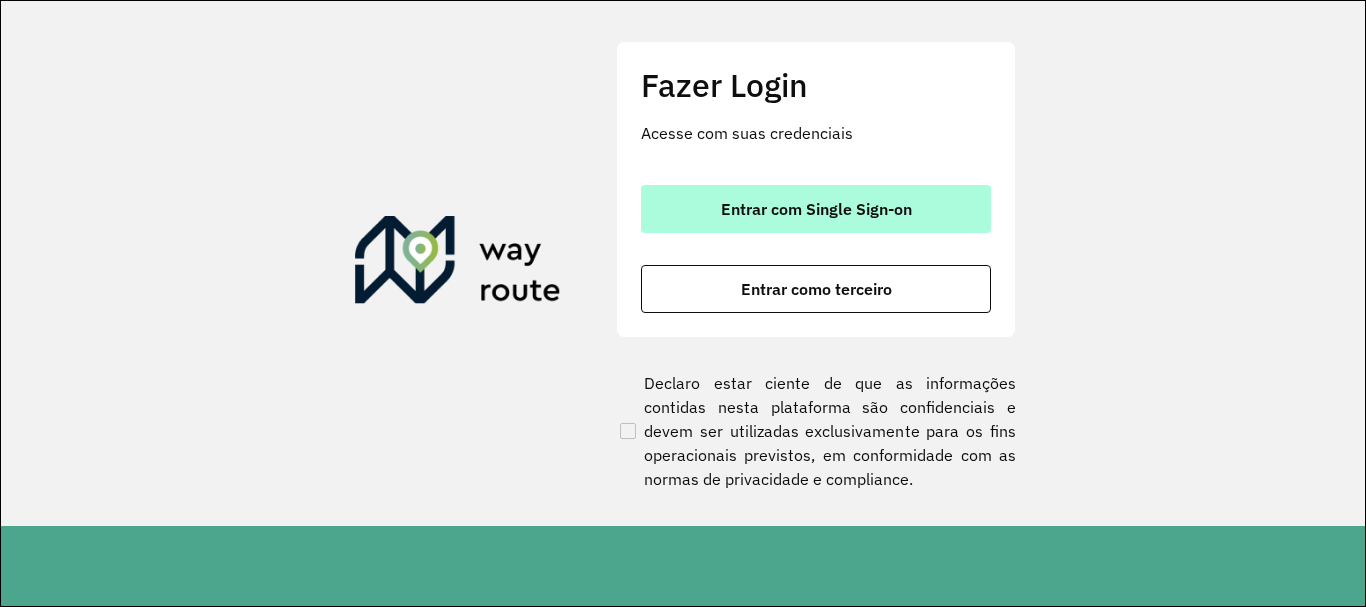 click on "Entrar com Single Sign-on" at bounding box center [816, 209] 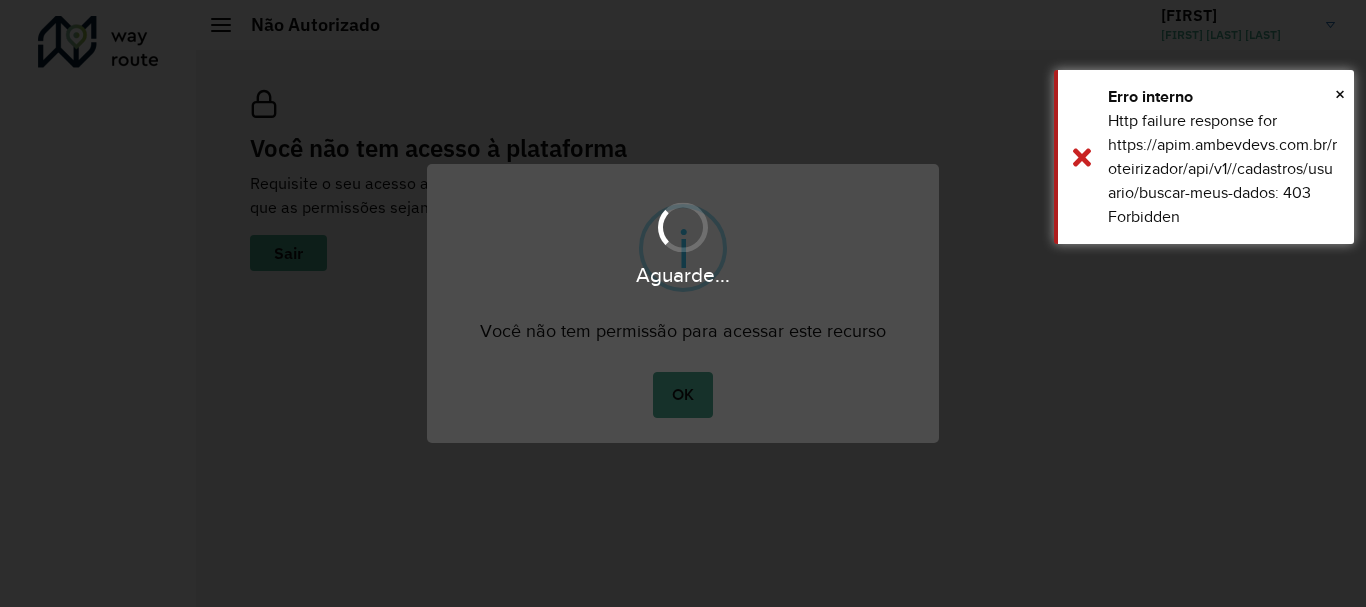 scroll, scrollTop: 0, scrollLeft: 0, axis: both 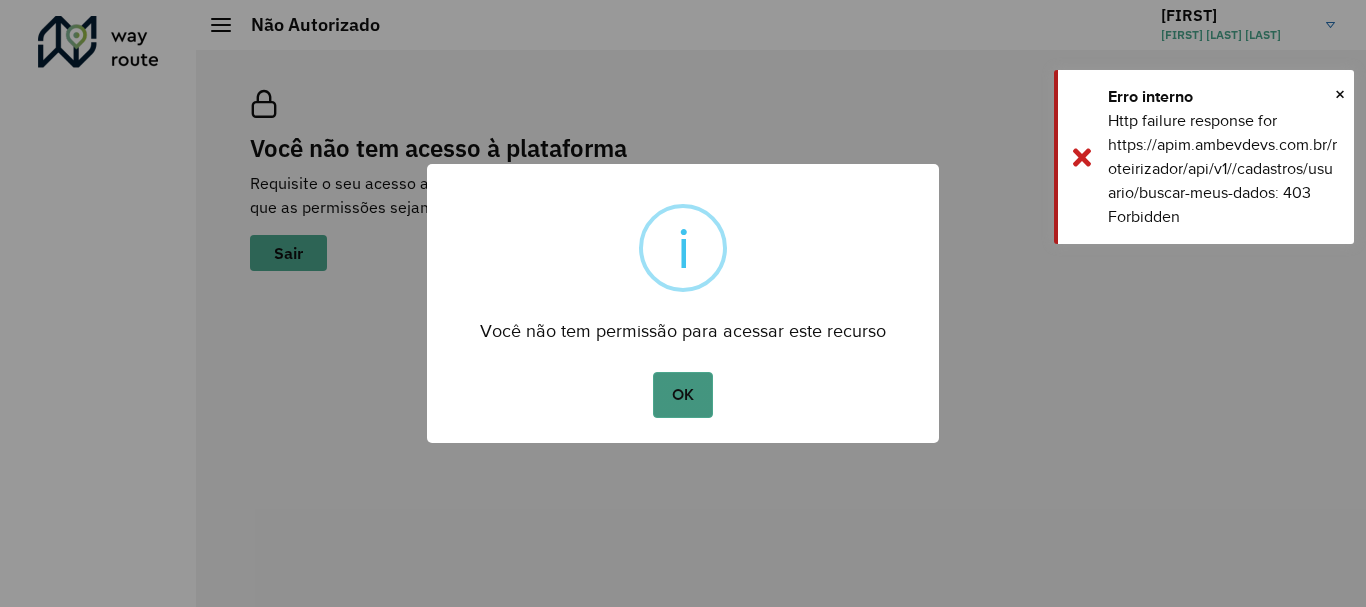 click on "OK" at bounding box center [682, 395] 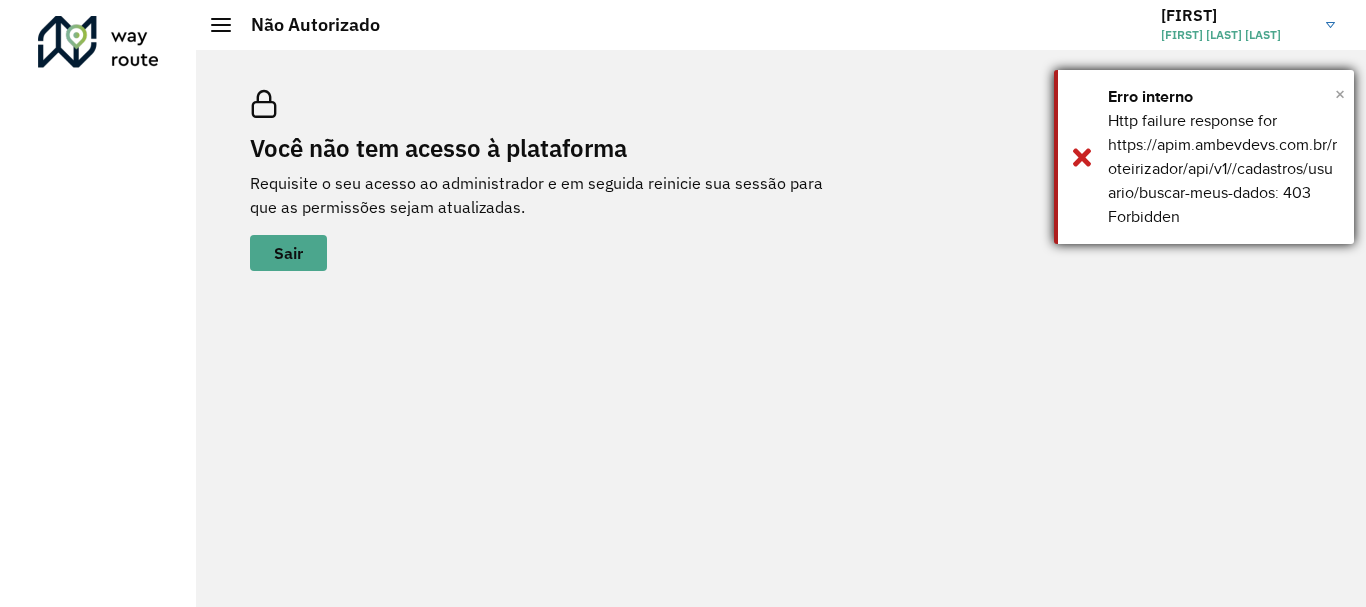 click on "×" at bounding box center (1340, 94) 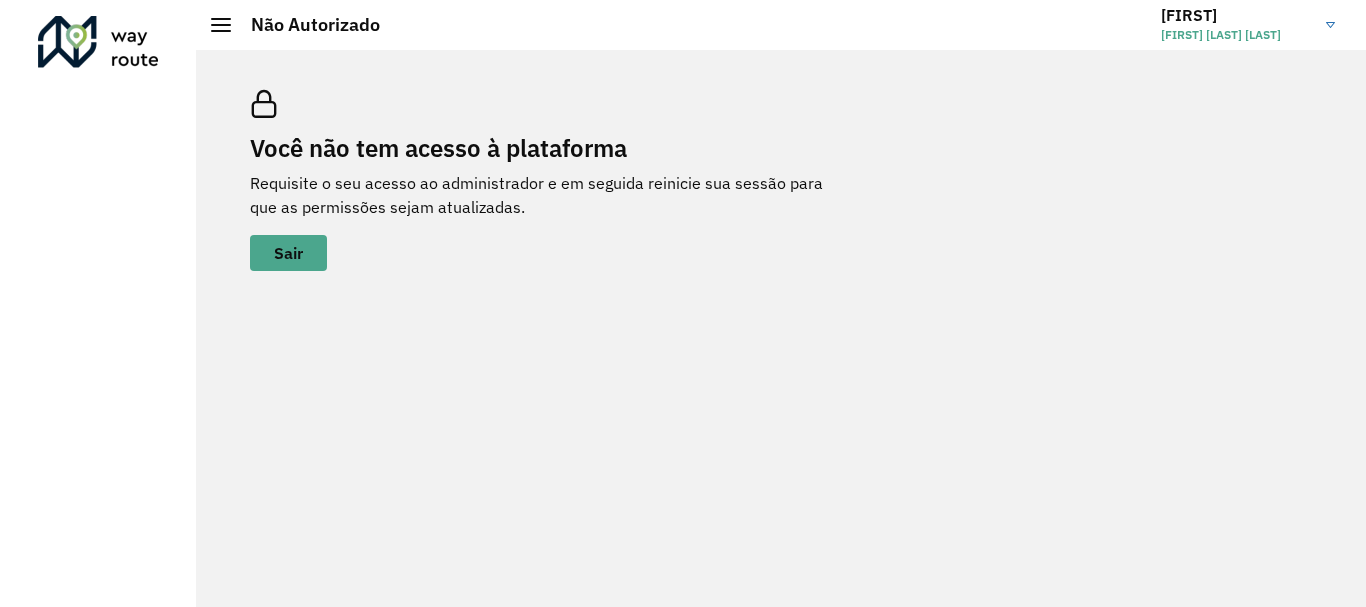 click on "Roberta Roberta Alves Avelar" 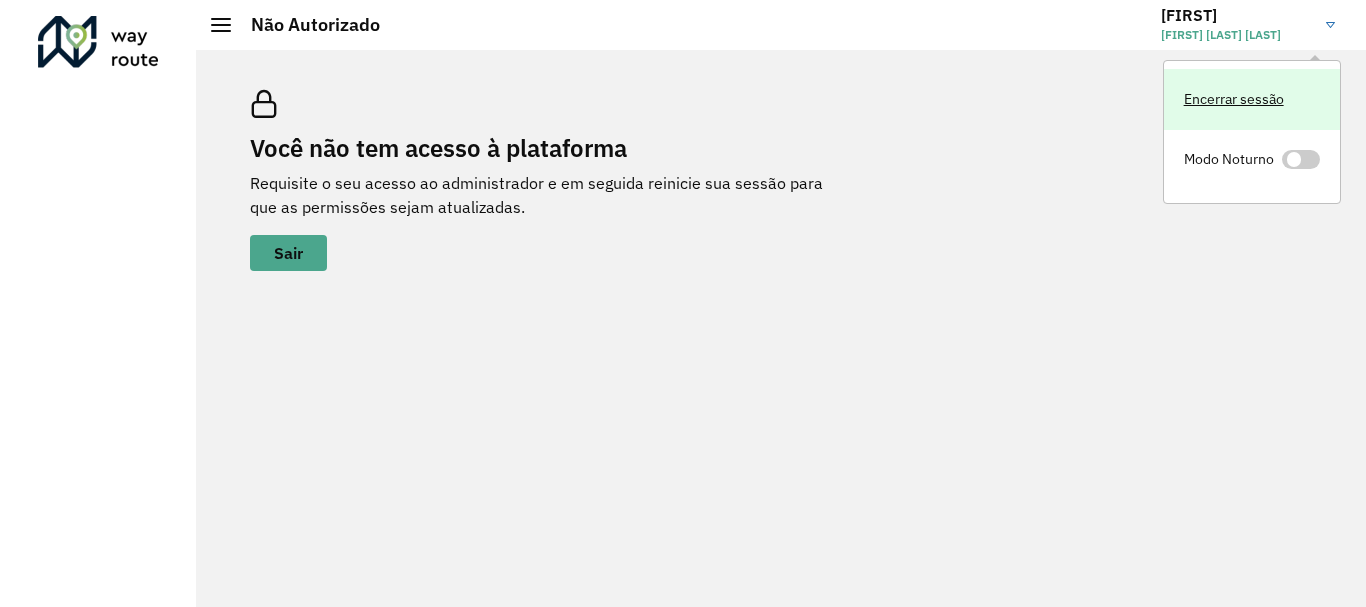 click on "Encerrar sessão" 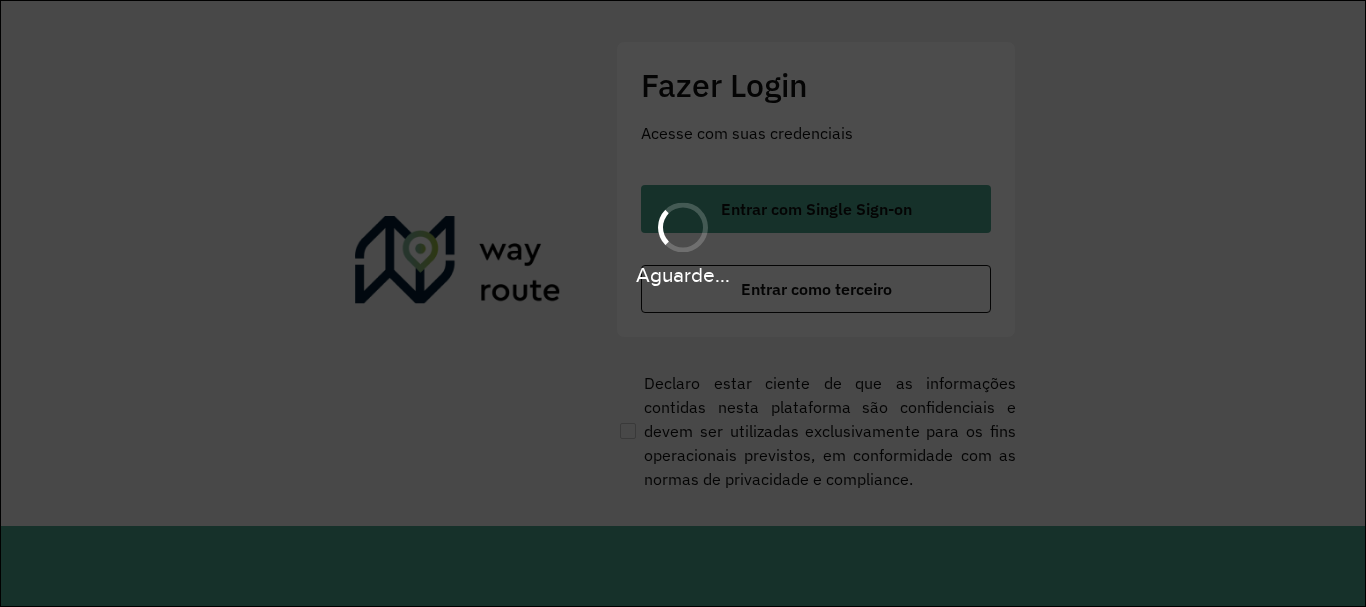 scroll, scrollTop: 0, scrollLeft: 0, axis: both 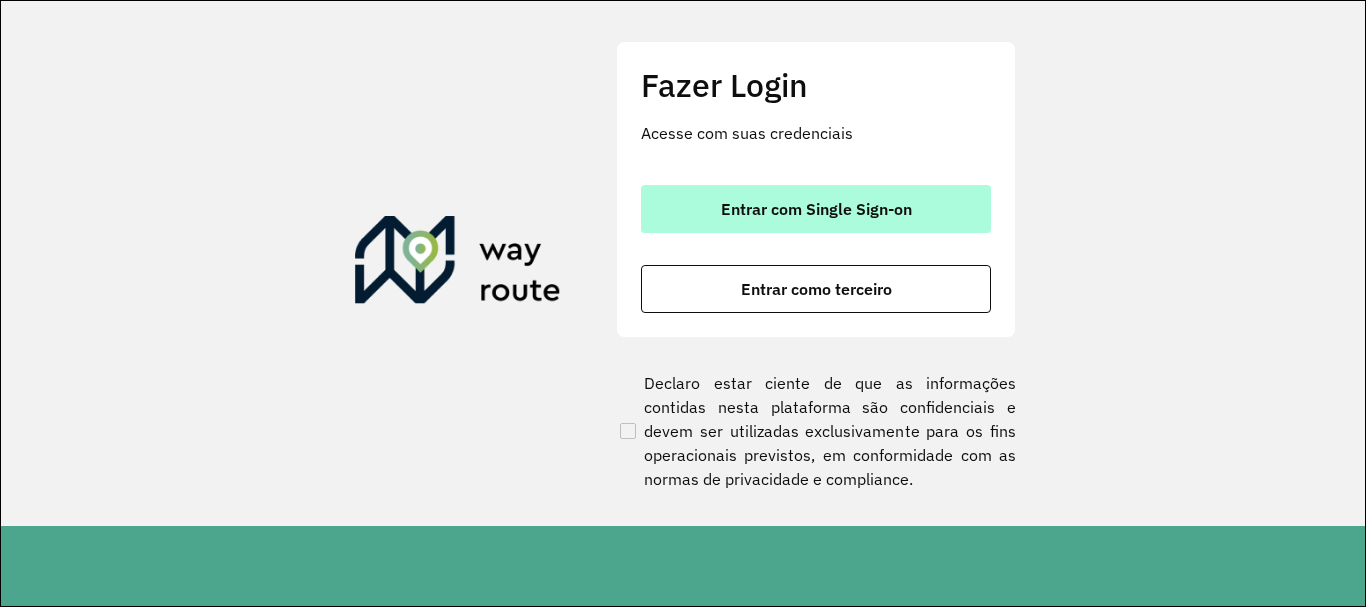 click on "Entrar com Single Sign-on" at bounding box center (816, 209) 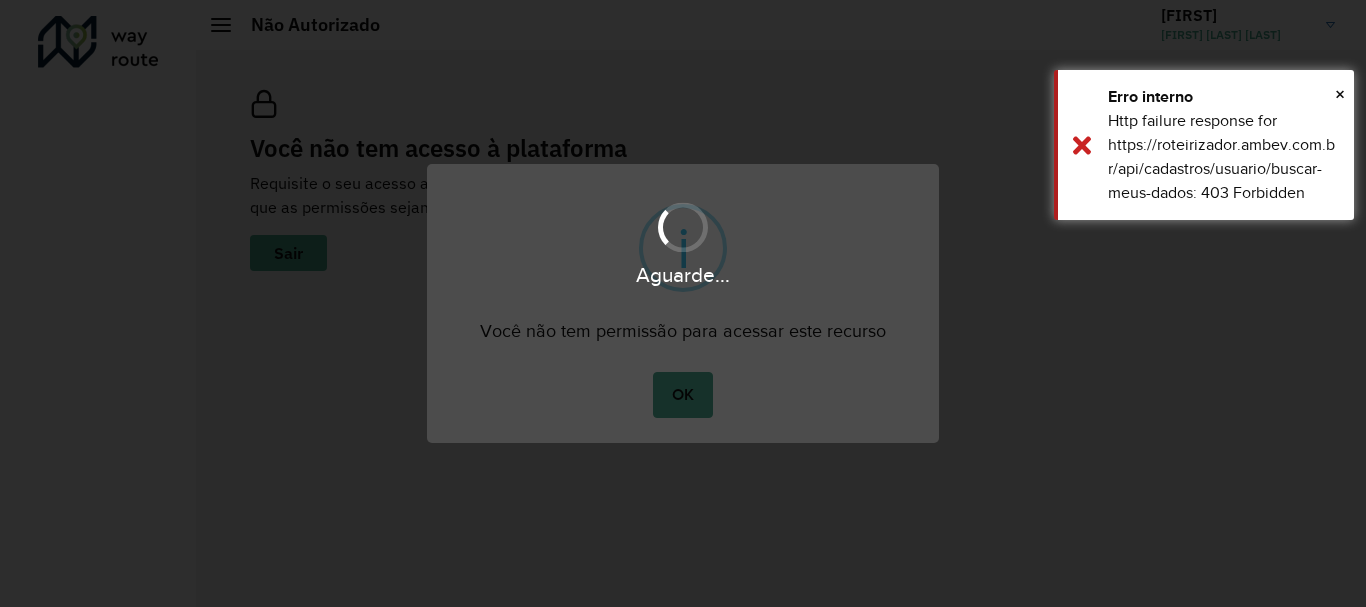scroll, scrollTop: 0, scrollLeft: 0, axis: both 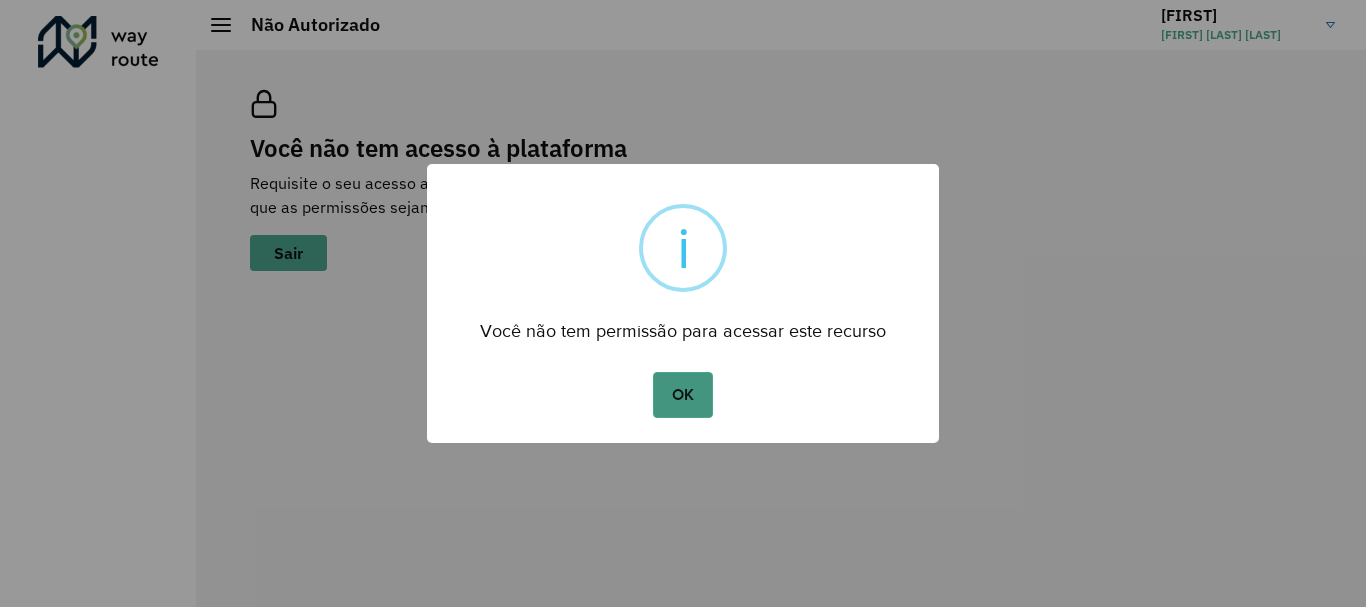 click on "OK" at bounding box center [682, 395] 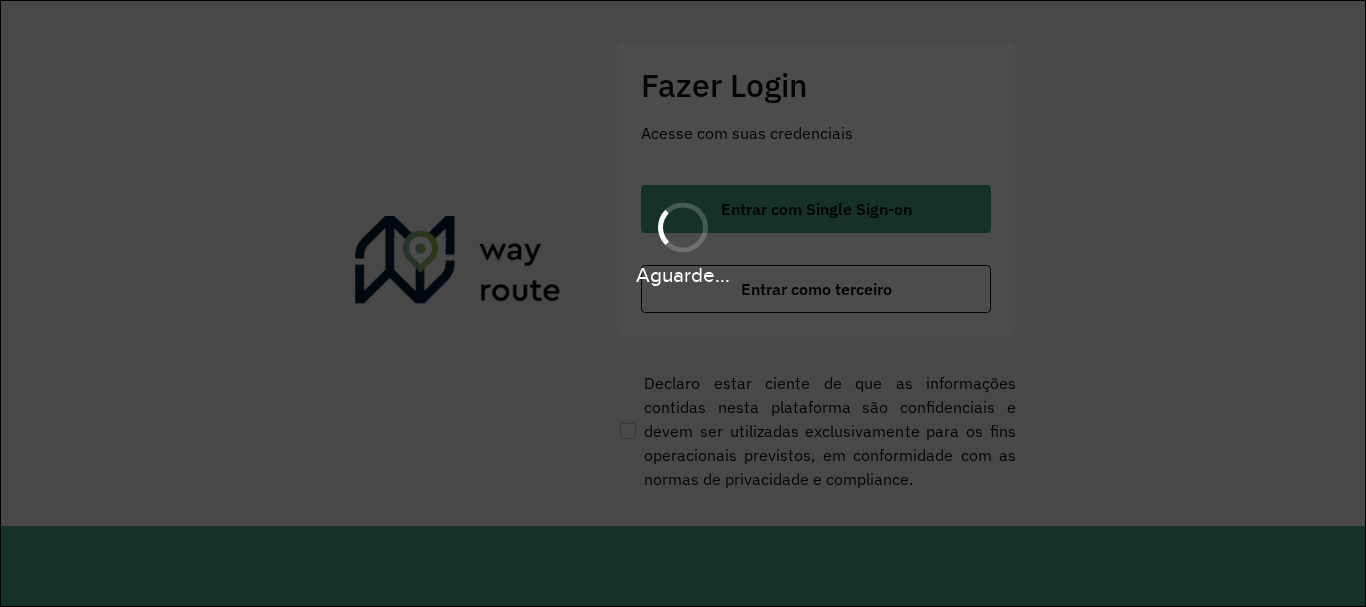scroll, scrollTop: 0, scrollLeft: 0, axis: both 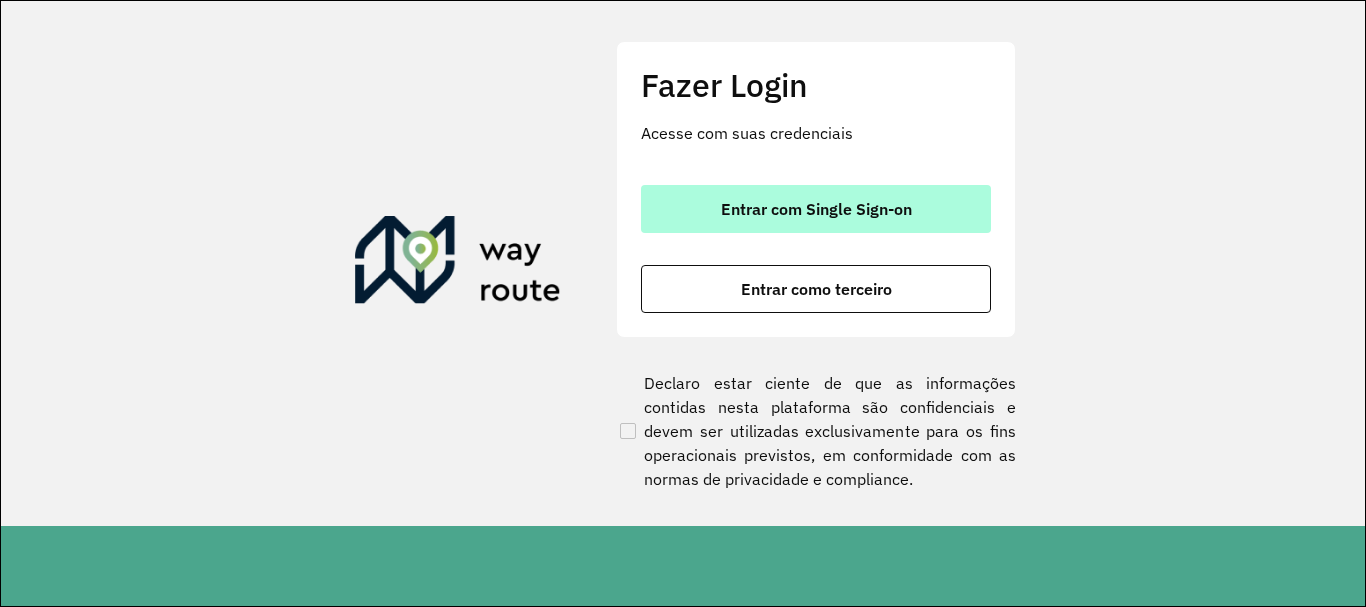 click on "Entrar com Single Sign-on" at bounding box center [816, 209] 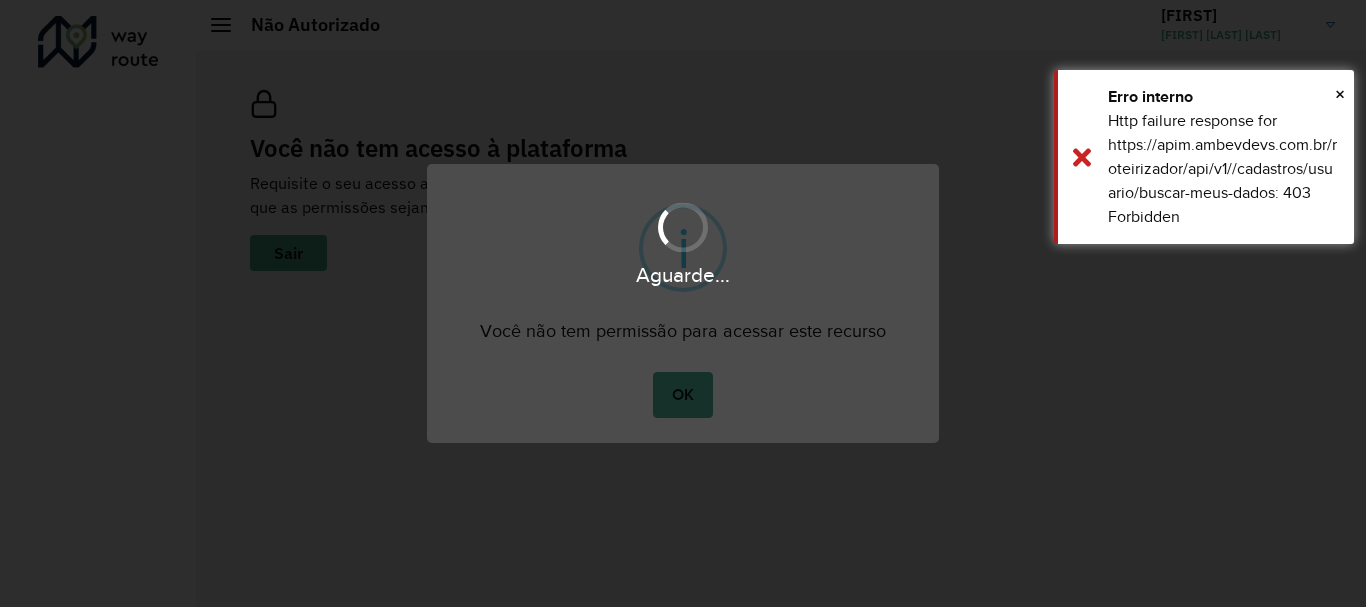 scroll, scrollTop: 0, scrollLeft: 0, axis: both 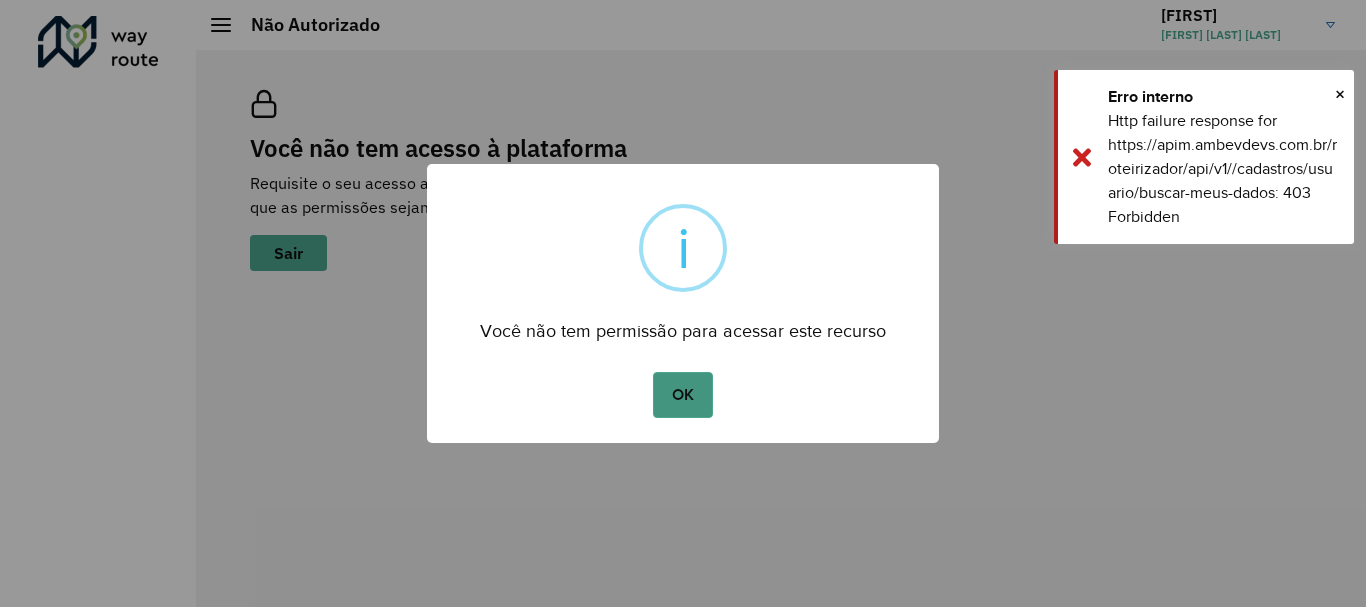 click on "OK" at bounding box center (682, 395) 